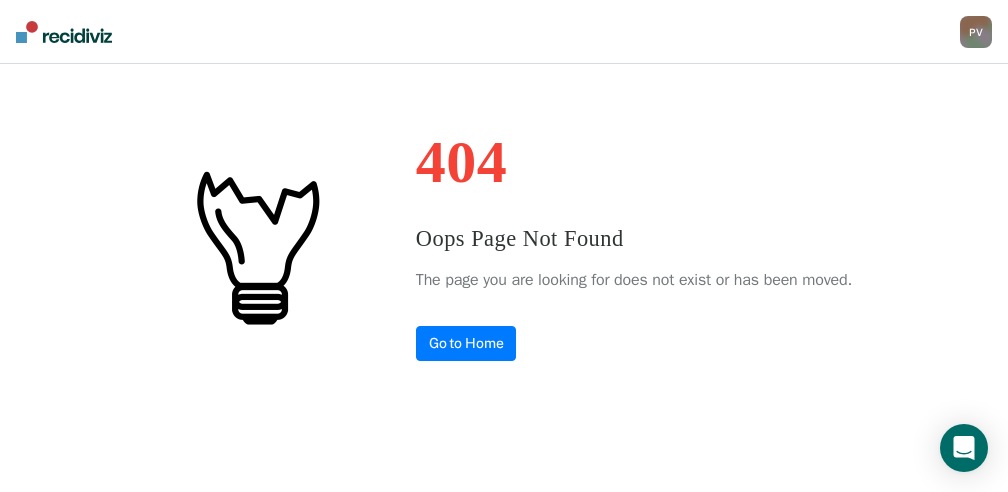 scroll, scrollTop: 0, scrollLeft: 0, axis: both 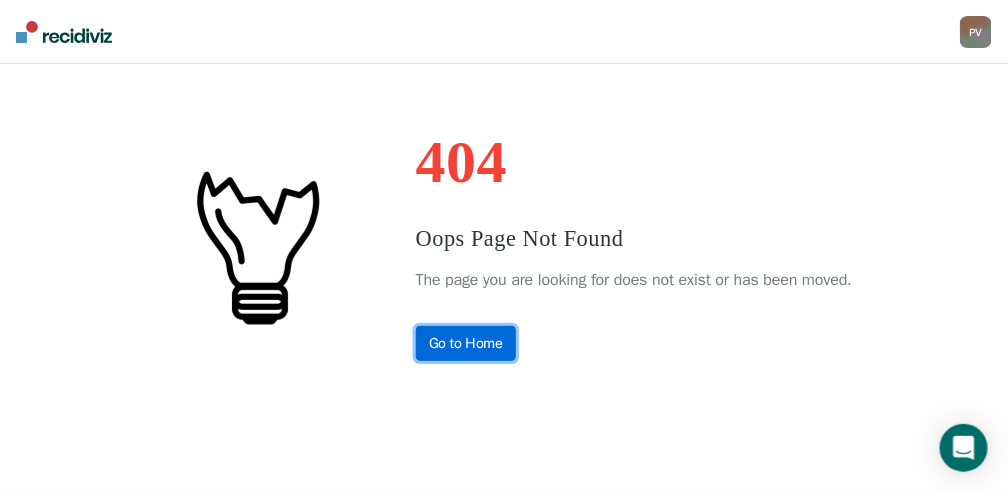 click on "Go to Home" at bounding box center [466, 343] 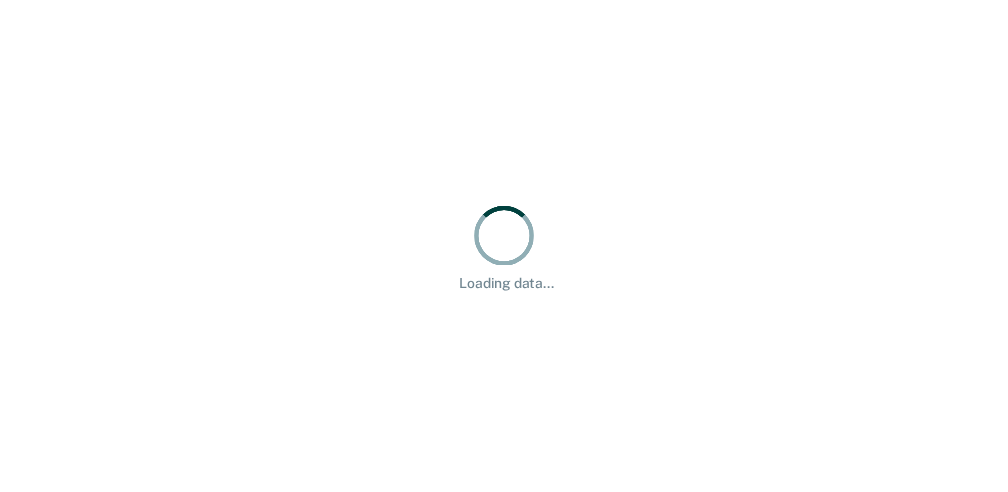 scroll, scrollTop: 0, scrollLeft: 0, axis: both 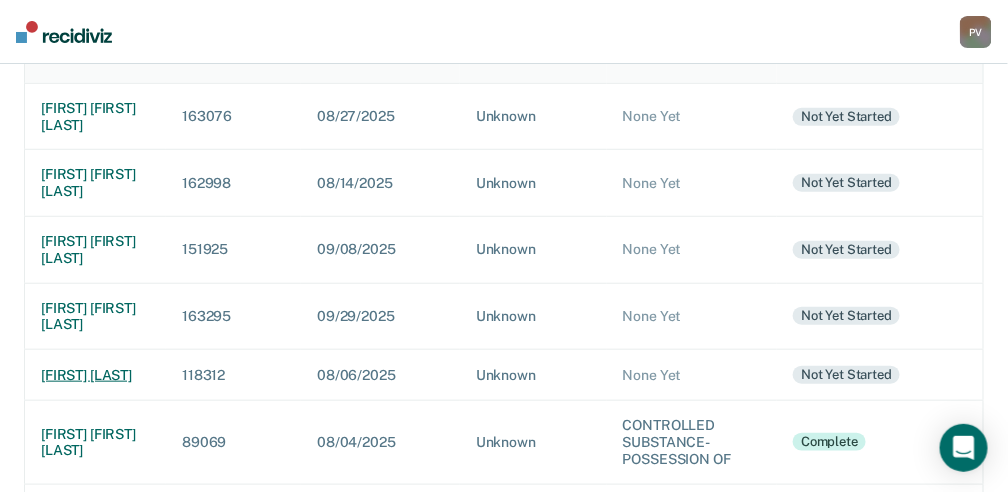 click on "tyler s haas" at bounding box center (95, 375) 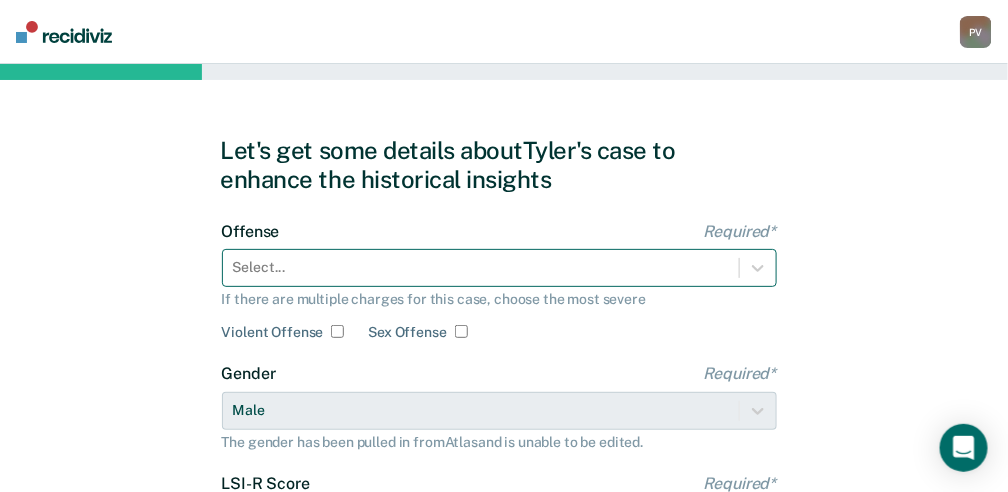 click on "Select..." at bounding box center (499, 268) 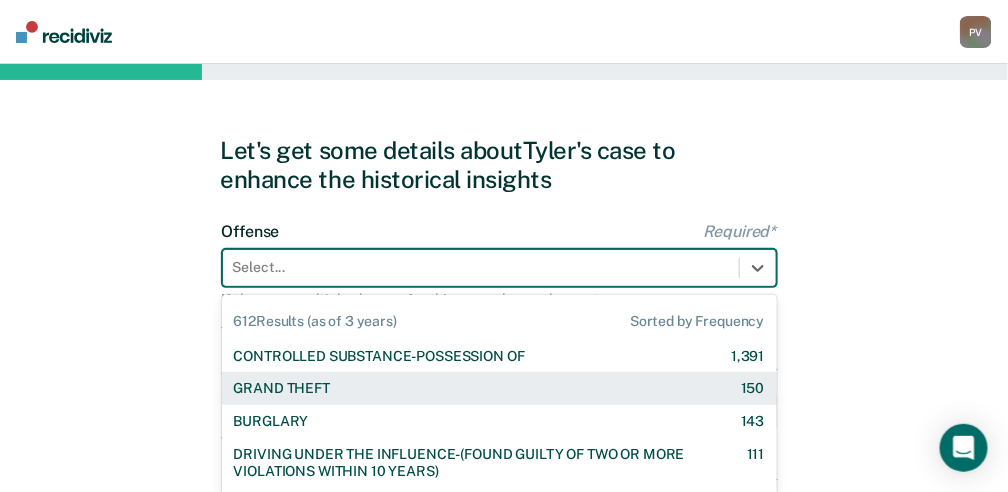 scroll, scrollTop: 151, scrollLeft: 0, axis: vertical 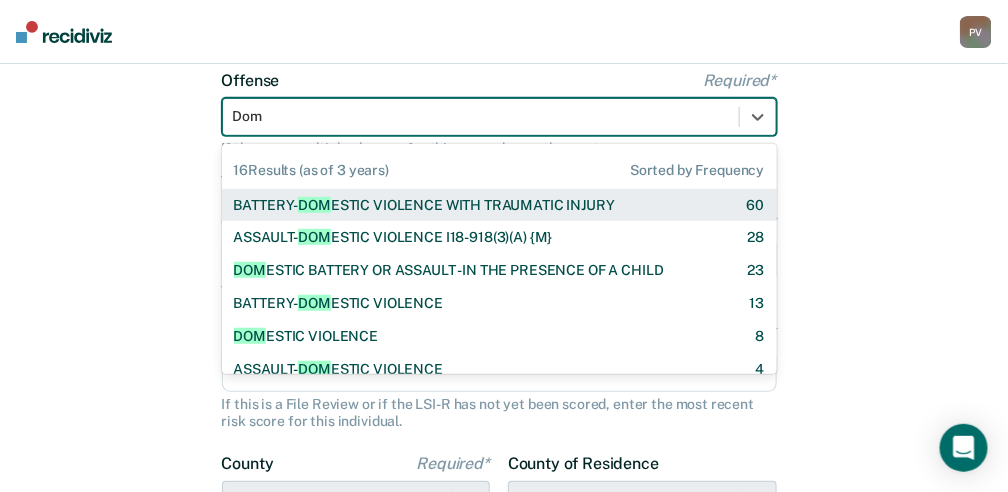 type on "Dome" 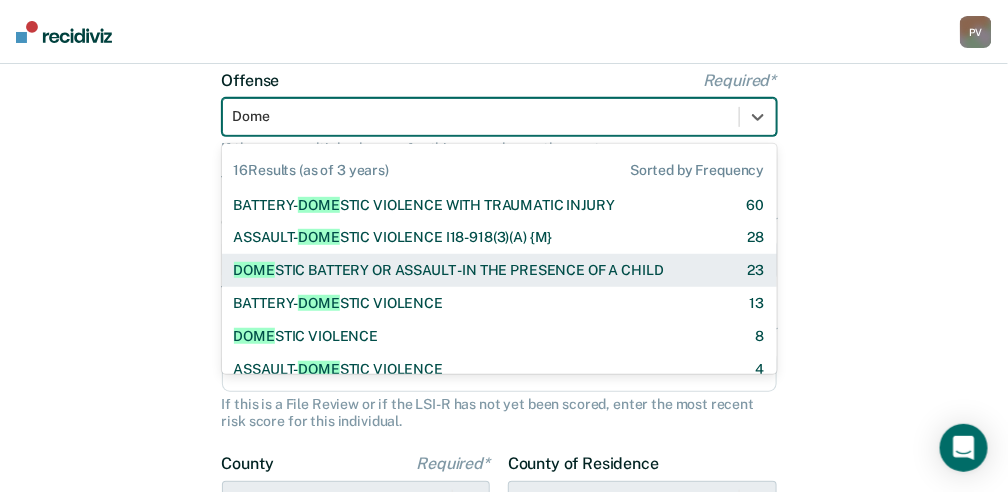 click on "DOME STIC BATTERY OR ASSAULT -IN THE PRESENCE OF A CHILD" at bounding box center (449, 270) 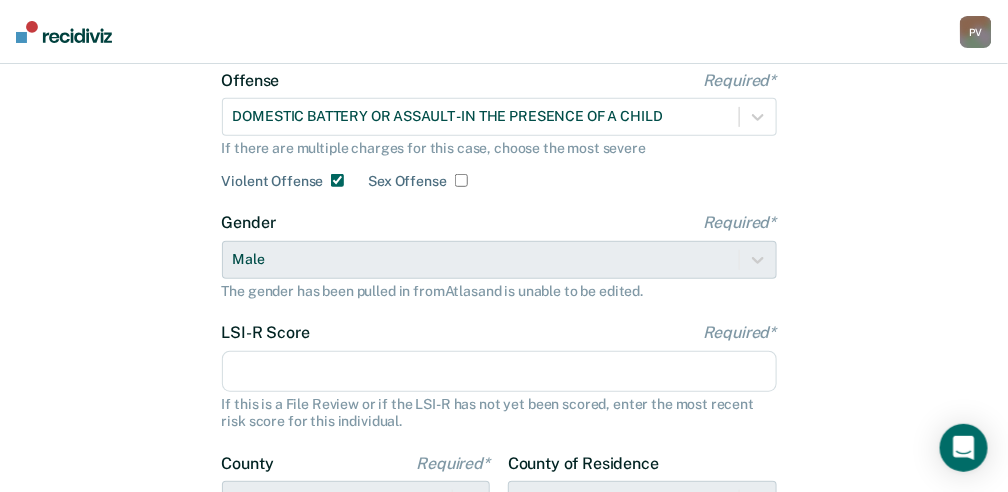 click on "LSI-R Score  Required*" at bounding box center (499, 372) 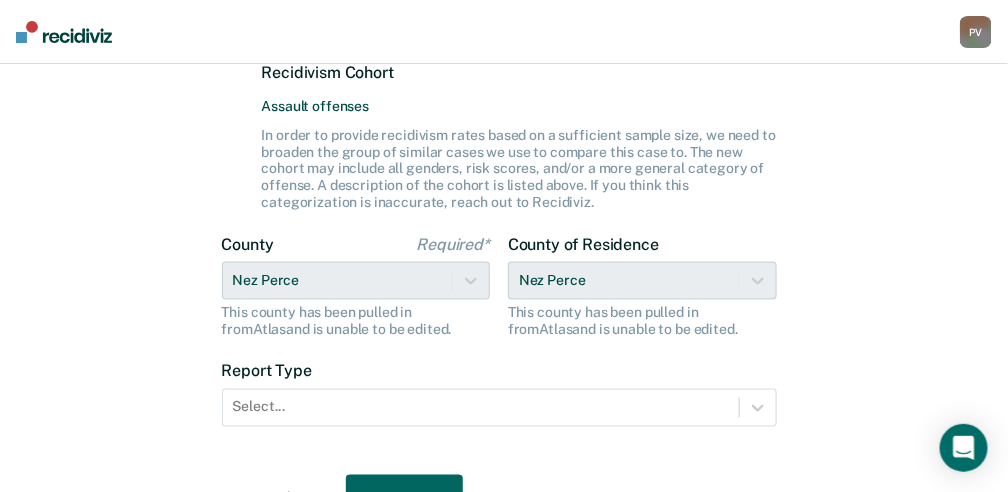 scroll, scrollTop: 551, scrollLeft: 0, axis: vertical 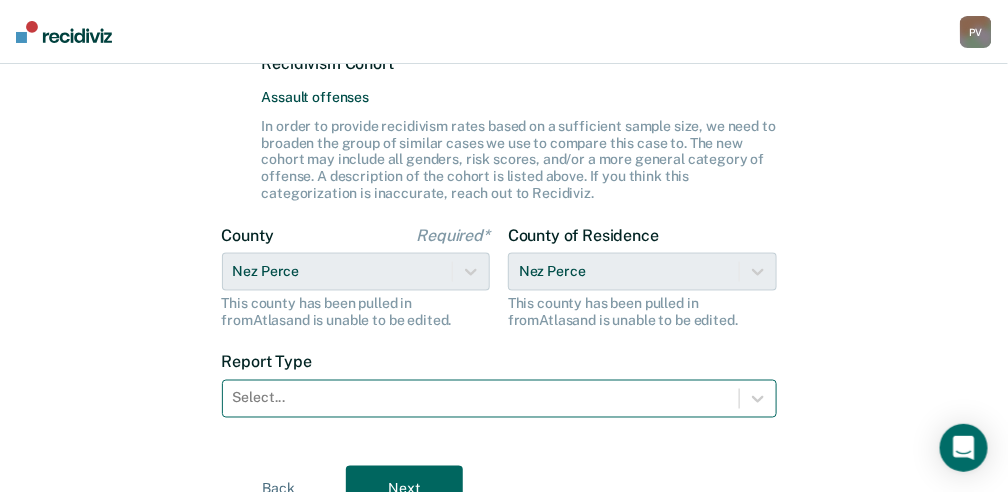 type on "25" 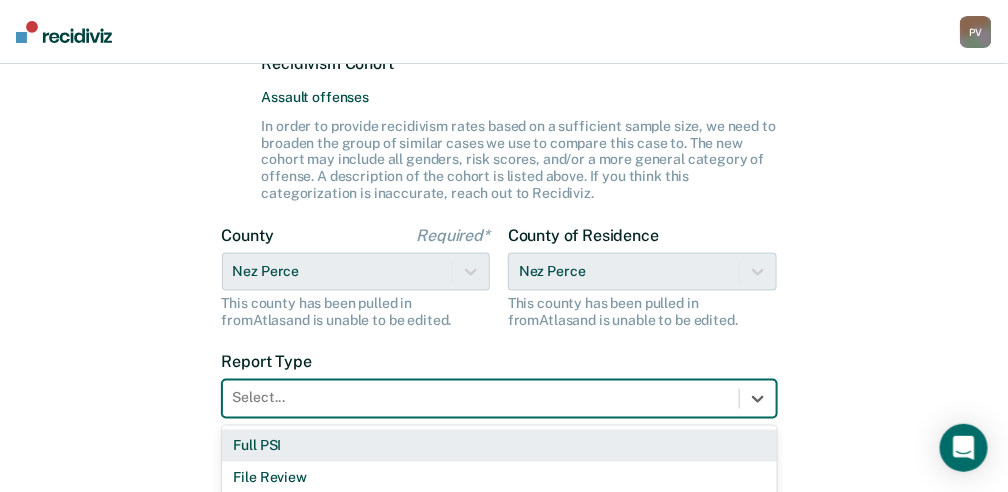 scroll, scrollTop: 598, scrollLeft: 0, axis: vertical 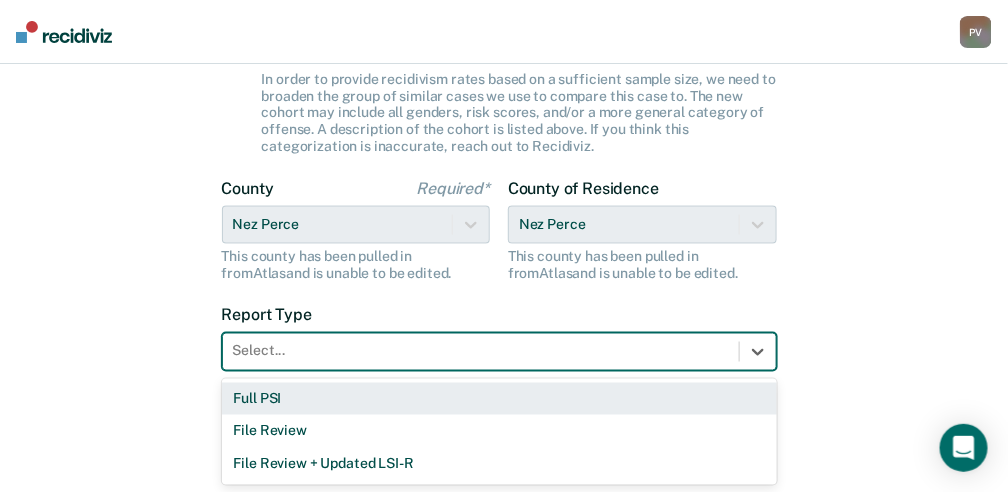 click on "3 results available. Use Up and Down to choose options, press Enter to select the currently focused option, press Escape to exit the menu, press Tab to select the option and exit the menu. Select... Full PSI File Review File Review + Updated LSI-R" at bounding box center [499, 352] 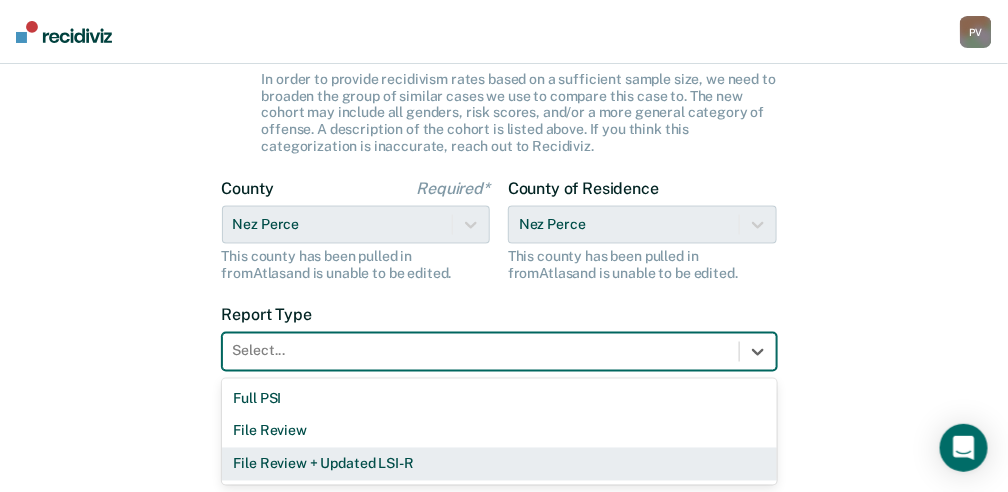 click on "File Review + Updated LSI-R" at bounding box center [499, 464] 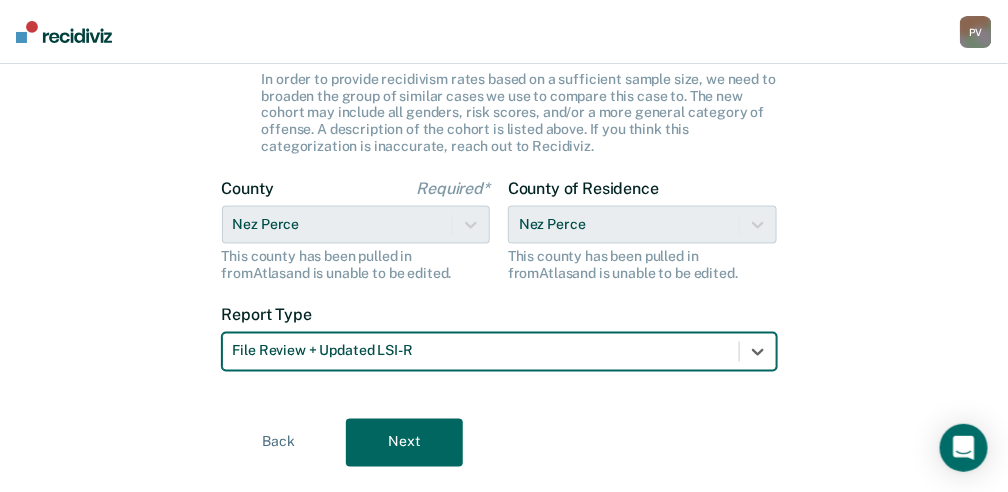 click on "Next" at bounding box center (404, 443) 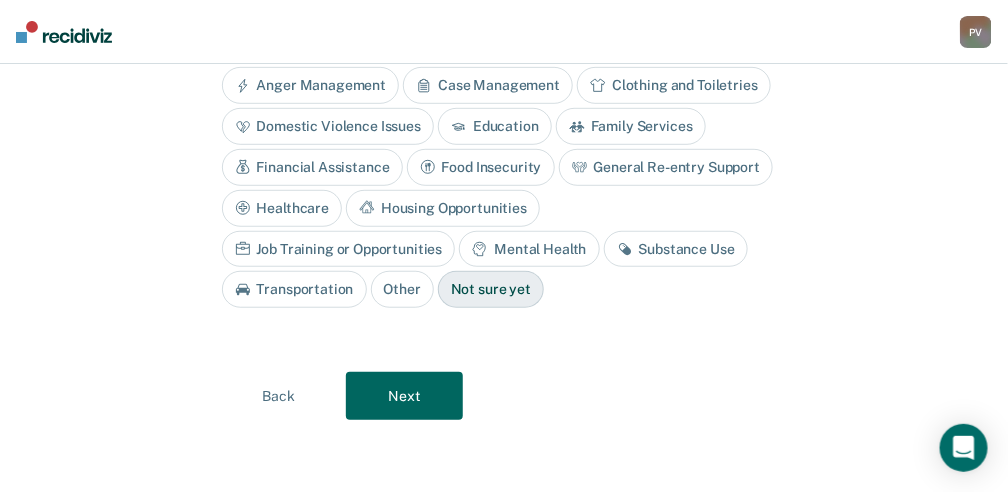 scroll, scrollTop: 172, scrollLeft: 0, axis: vertical 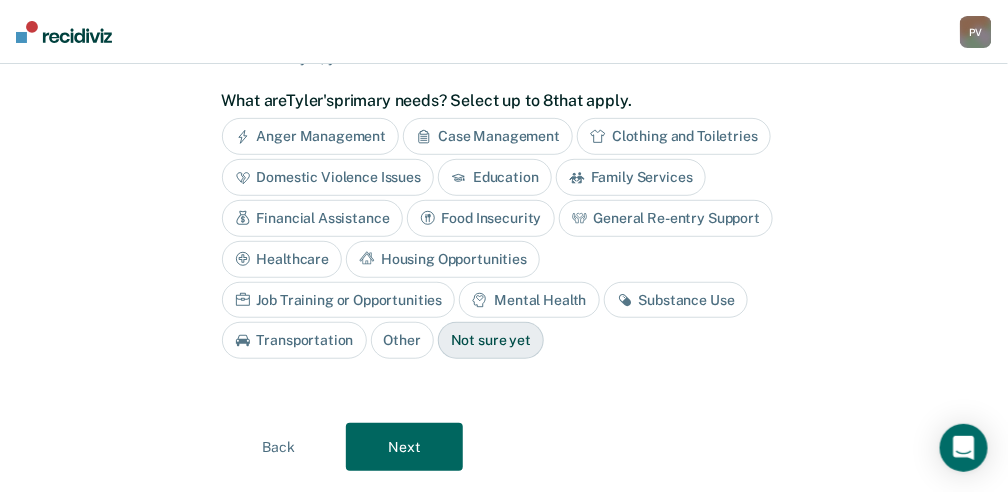 click on "Job Training or Opportunities" at bounding box center [339, 300] 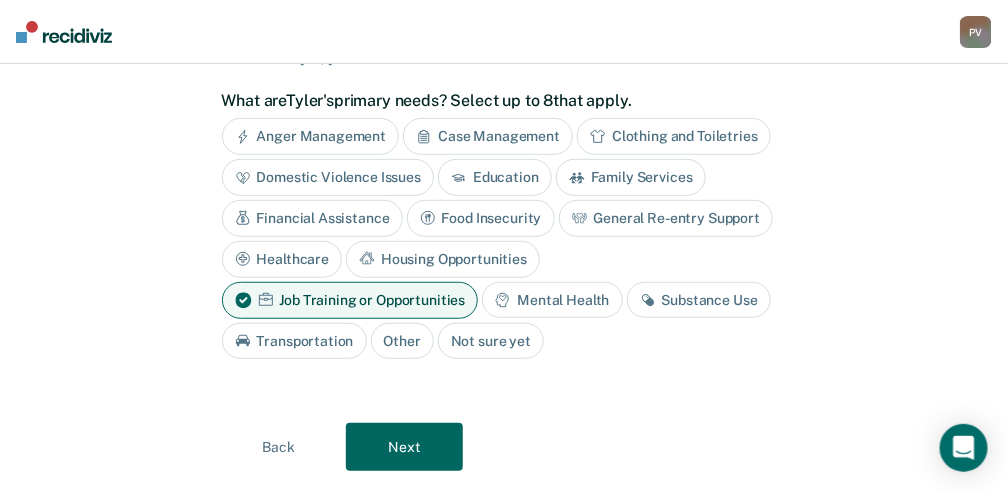 click on "Next" at bounding box center [404, 447] 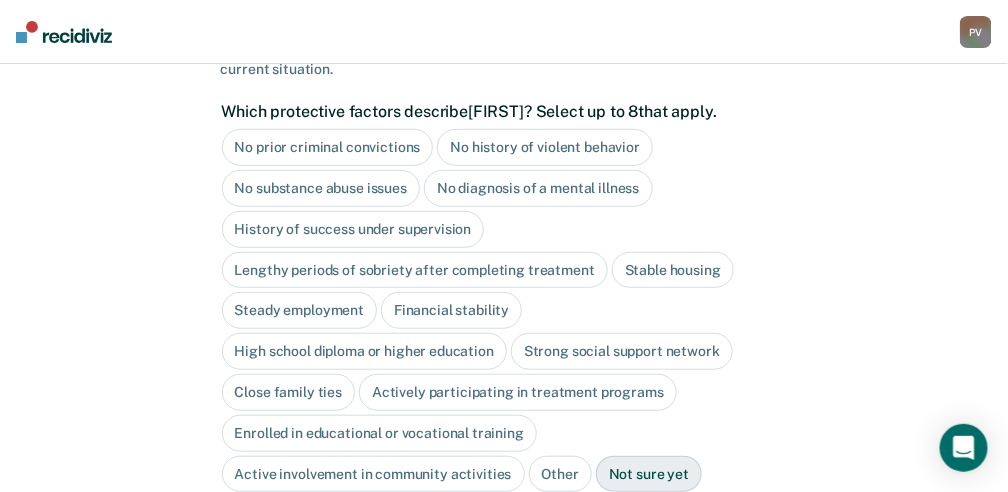 scroll, scrollTop: 174, scrollLeft: 0, axis: vertical 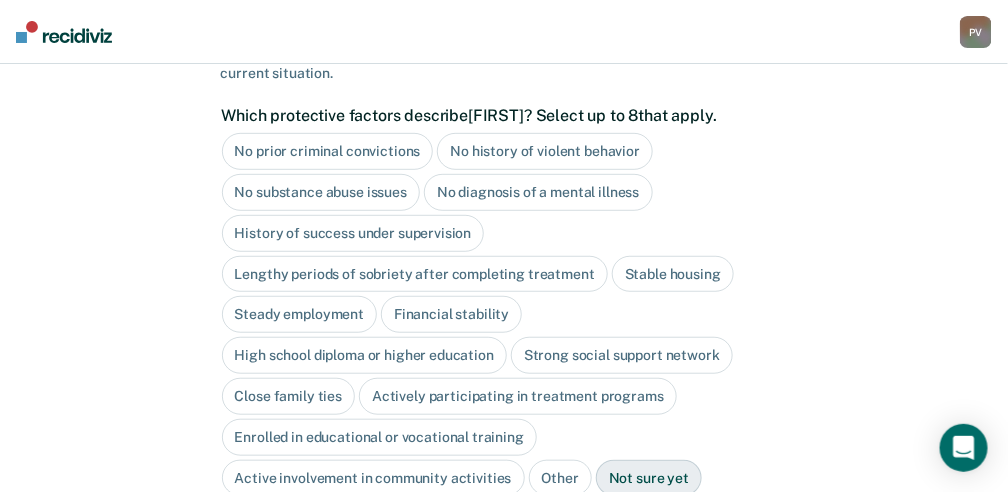 click on "No diagnosis of a mental illness" at bounding box center [538, 192] 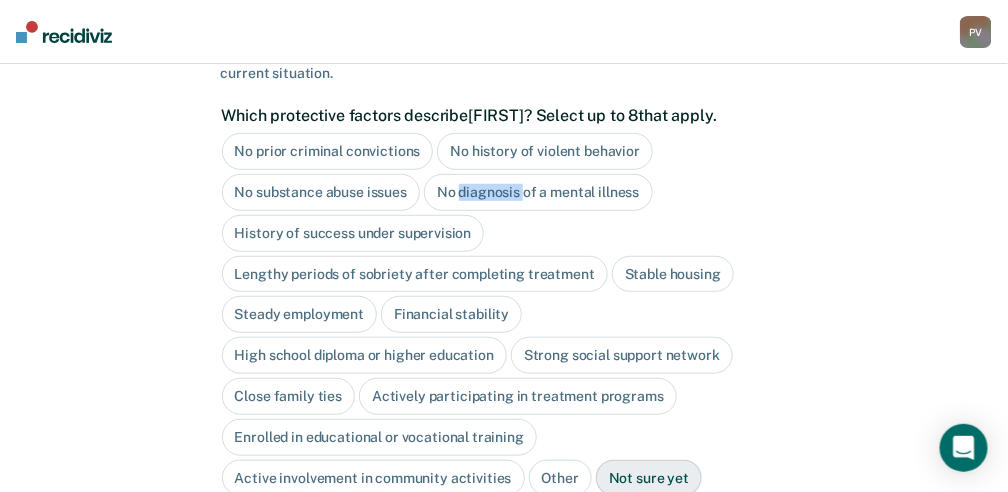 click on "No diagnosis of a mental illness" at bounding box center [538, 192] 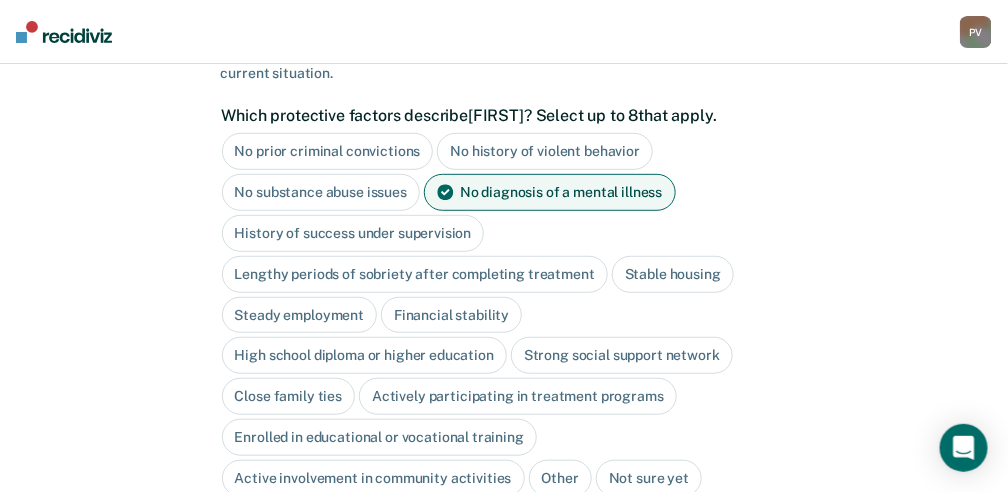 click on "Stable housing" at bounding box center [673, 274] 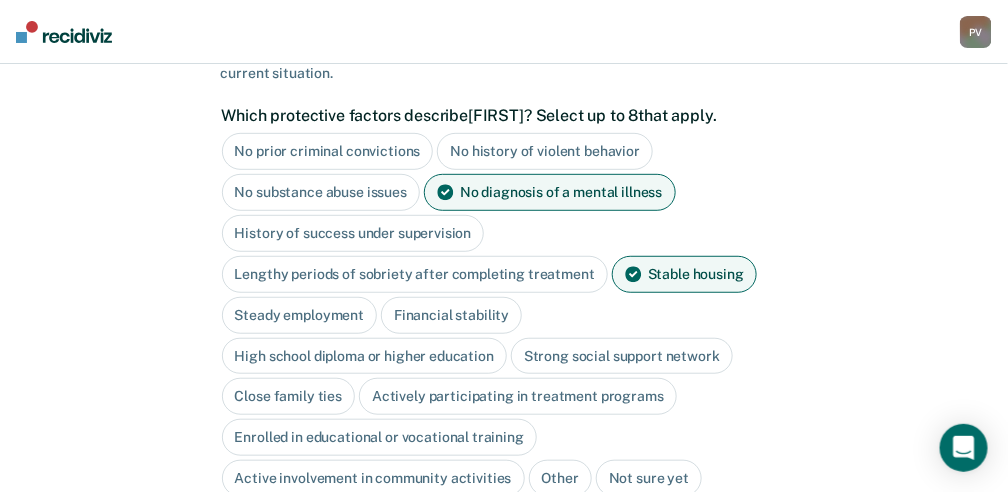 click on "High school diploma or higher education" at bounding box center [365, 356] 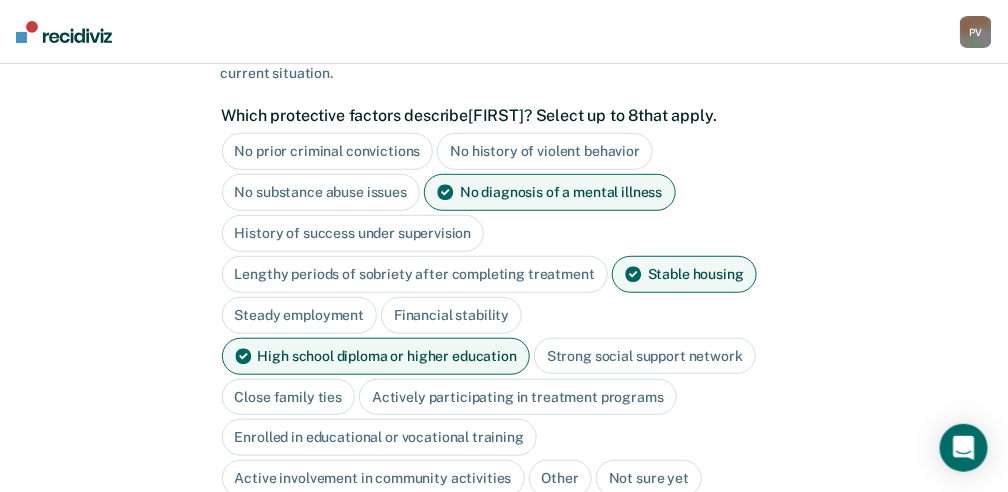 click on "Strong social support network" at bounding box center (645, 356) 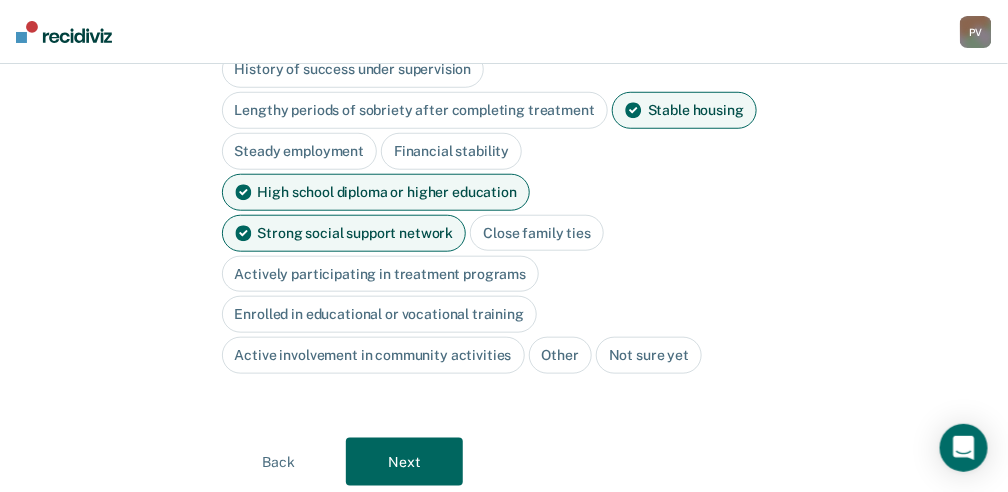 scroll, scrollTop: 354, scrollLeft: 0, axis: vertical 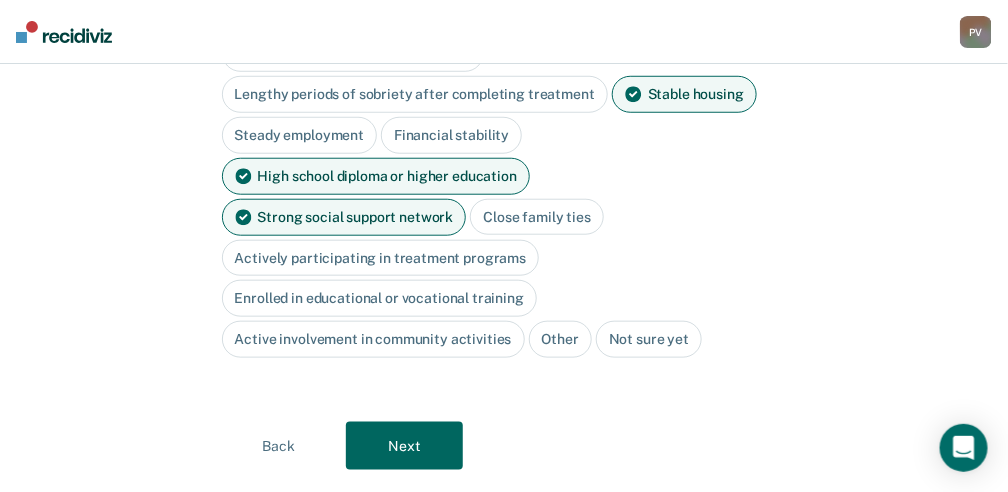 click on "Next" at bounding box center [404, 446] 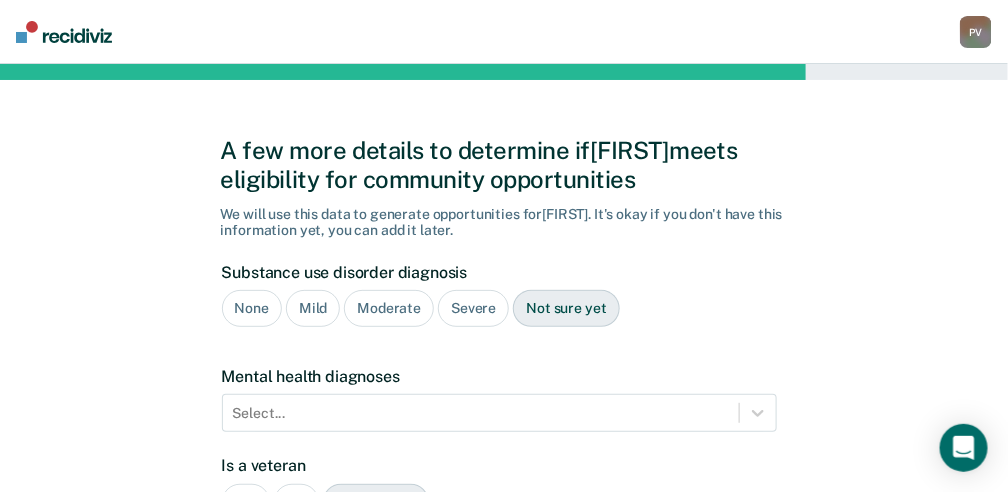 scroll, scrollTop: 66, scrollLeft: 0, axis: vertical 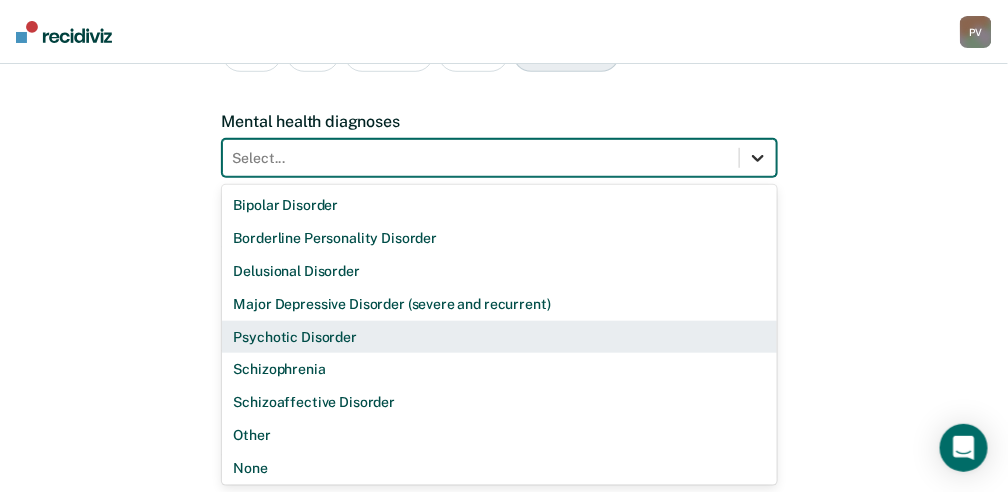 click on "9 results available. Use Up and Down to choose options, press Enter to select the currently focused option, press Escape to exit the menu, press Tab to select the option and exit the menu. Select... Bipolar Disorder Borderline Personality Disorder Delusional Disorder Major Depressive Disorder (severe and recurrent) Psychotic Disorder Schizophrenia Schizoaffective Disorder Other None" at bounding box center [499, 158] 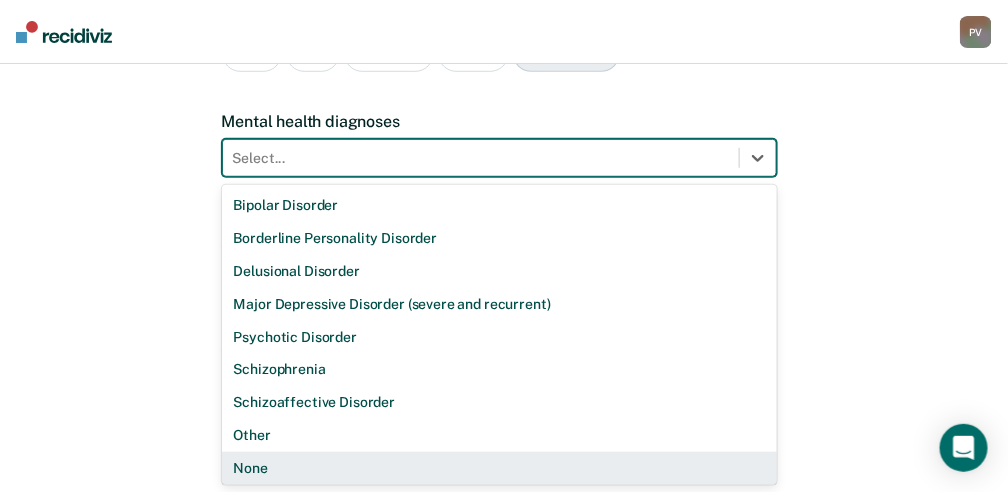click on "None" at bounding box center [499, 468] 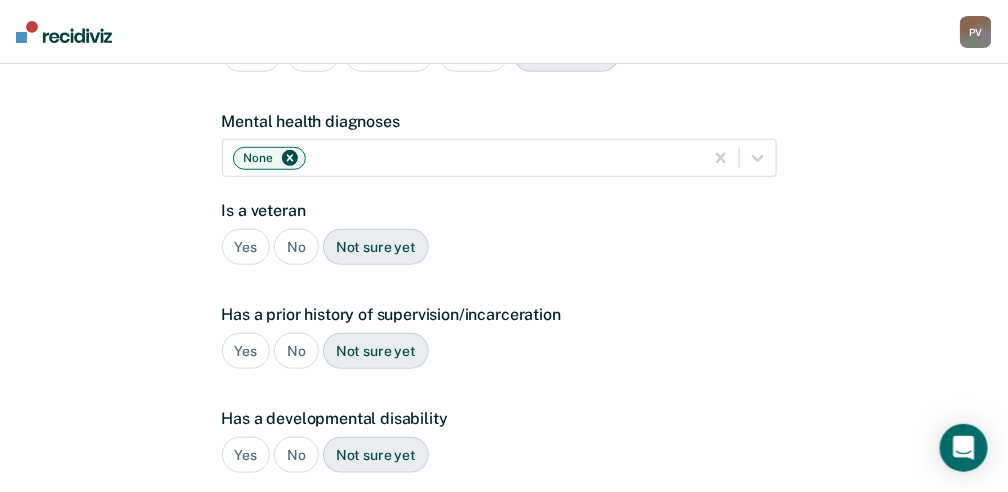 click on "No" at bounding box center (296, 247) 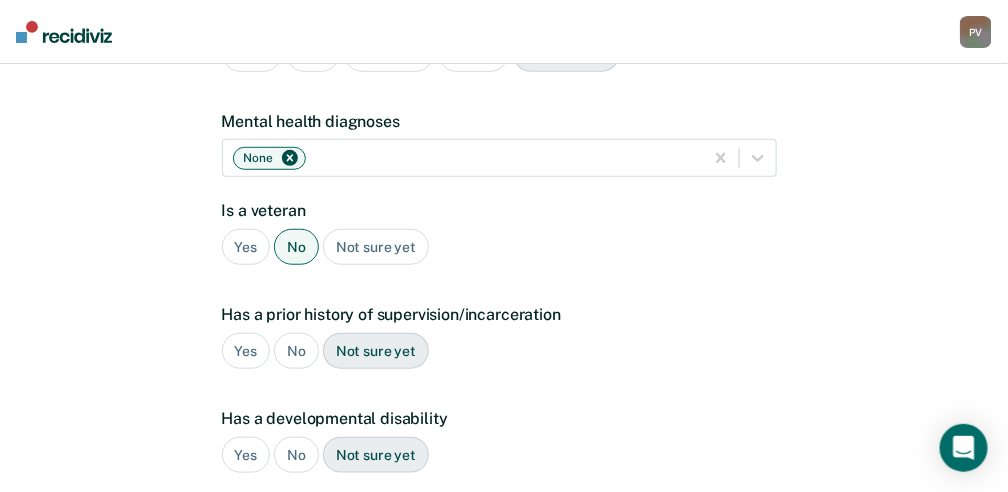 click on "Yes" at bounding box center (246, 351) 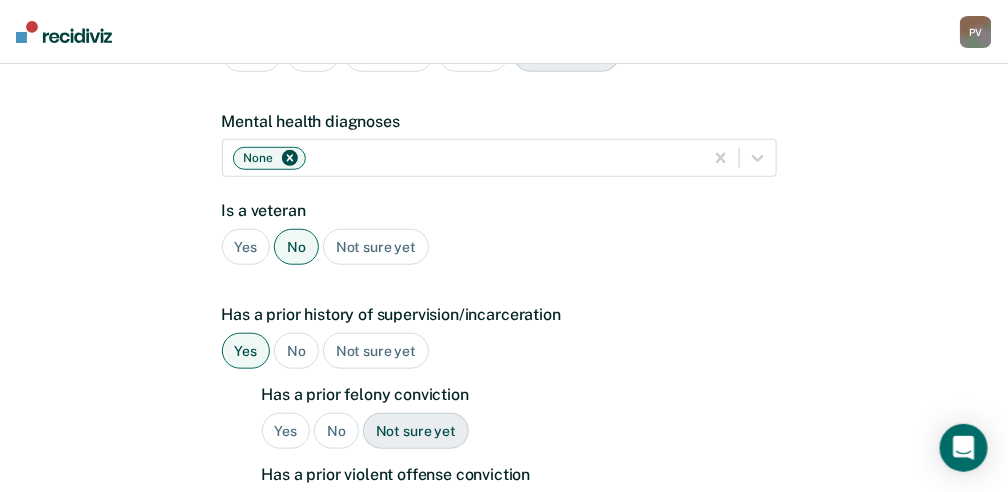 click on "Yes" at bounding box center (286, 431) 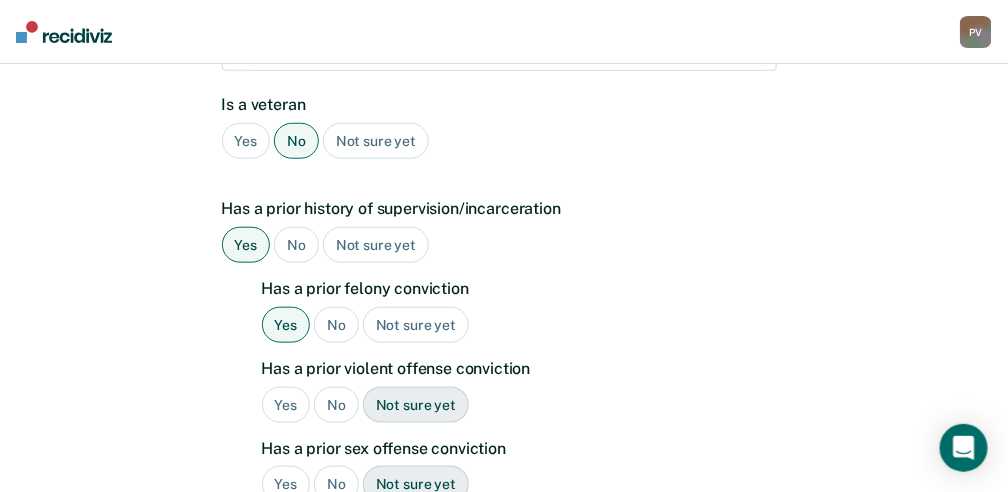 scroll, scrollTop: 388, scrollLeft: 0, axis: vertical 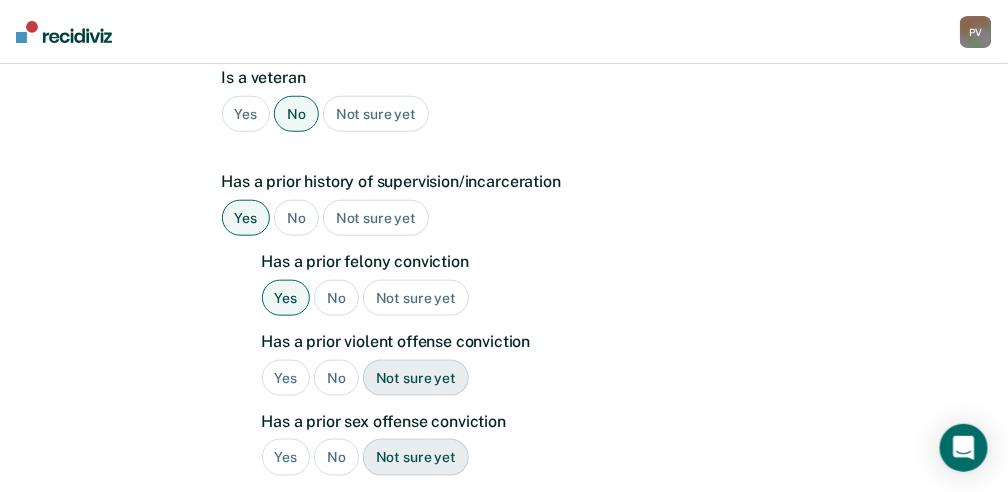 click on "No" at bounding box center (336, 378) 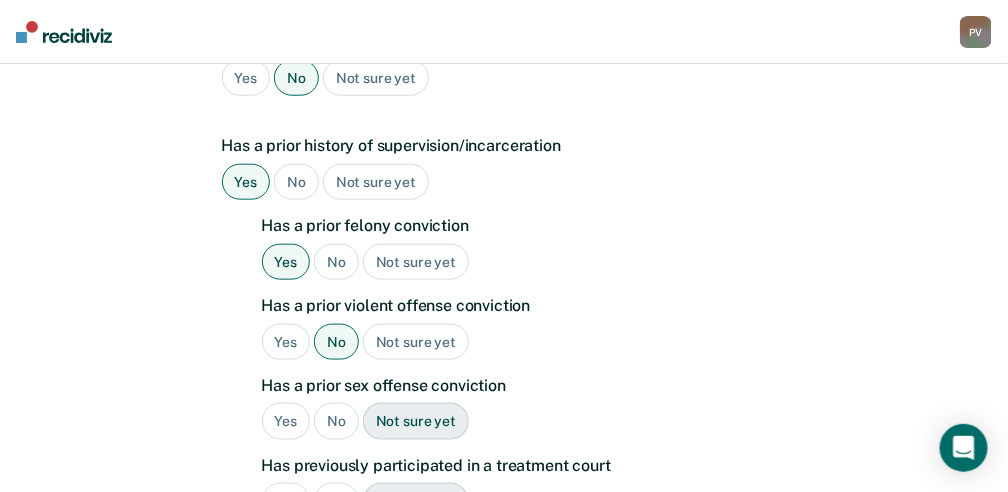 scroll, scrollTop: 455, scrollLeft: 0, axis: vertical 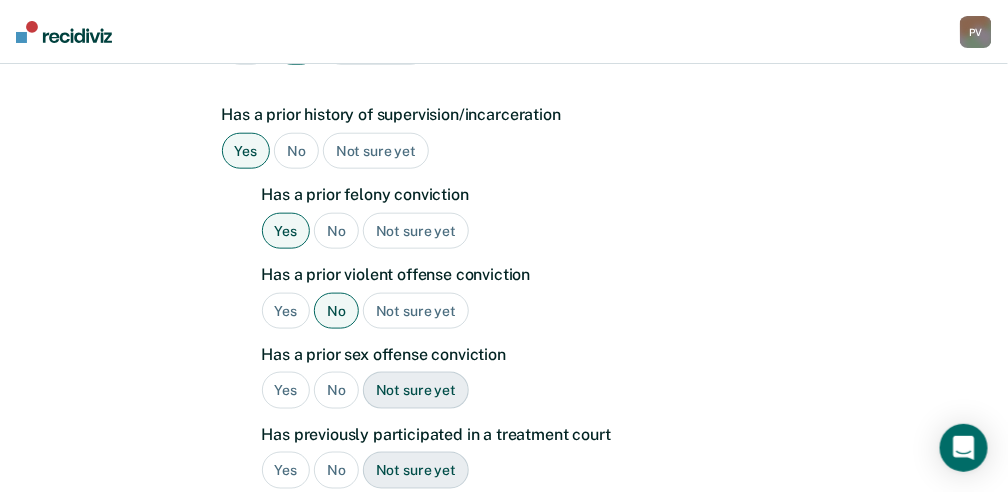click on "No" at bounding box center (336, 390) 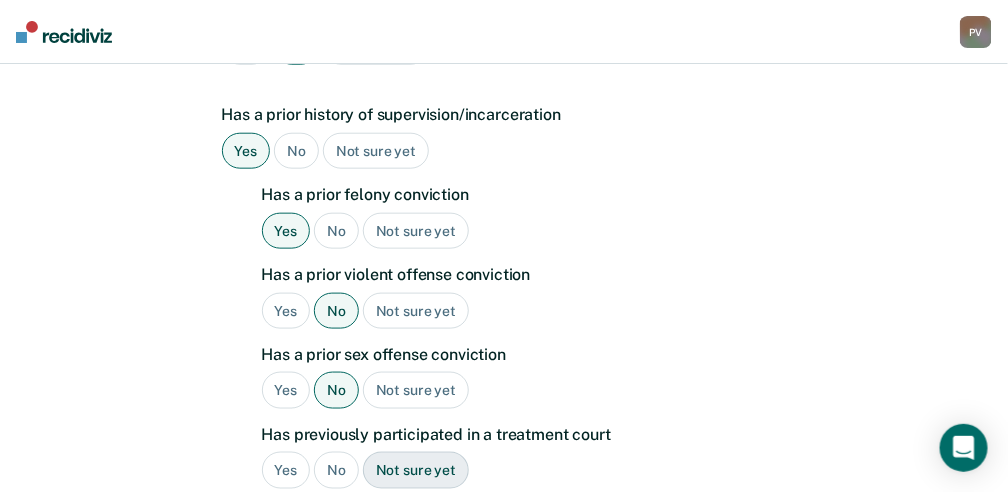 click on "No" at bounding box center (336, 470) 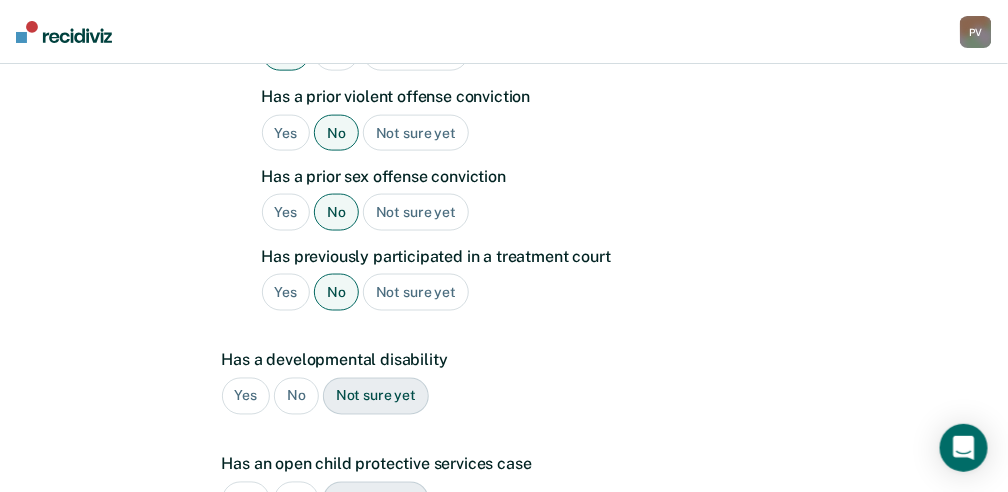 scroll, scrollTop: 722, scrollLeft: 0, axis: vertical 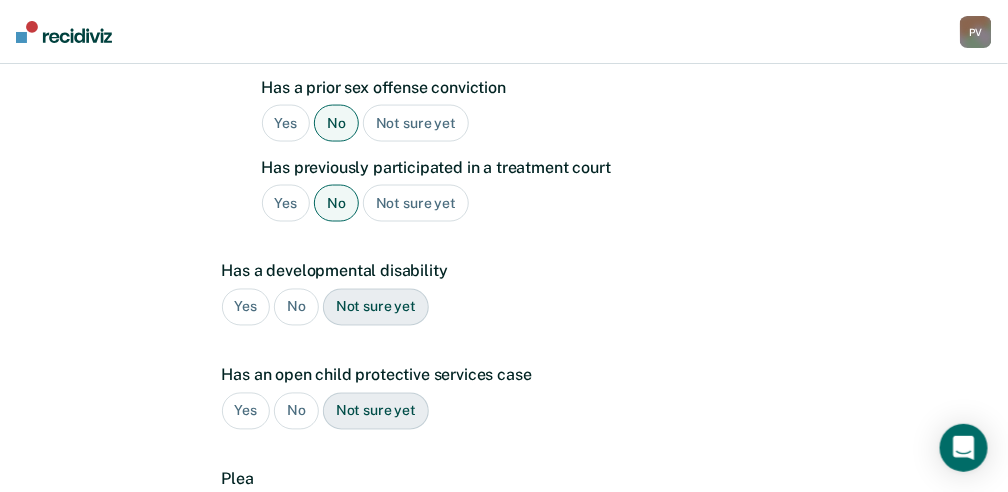 click on "No" at bounding box center (296, 307) 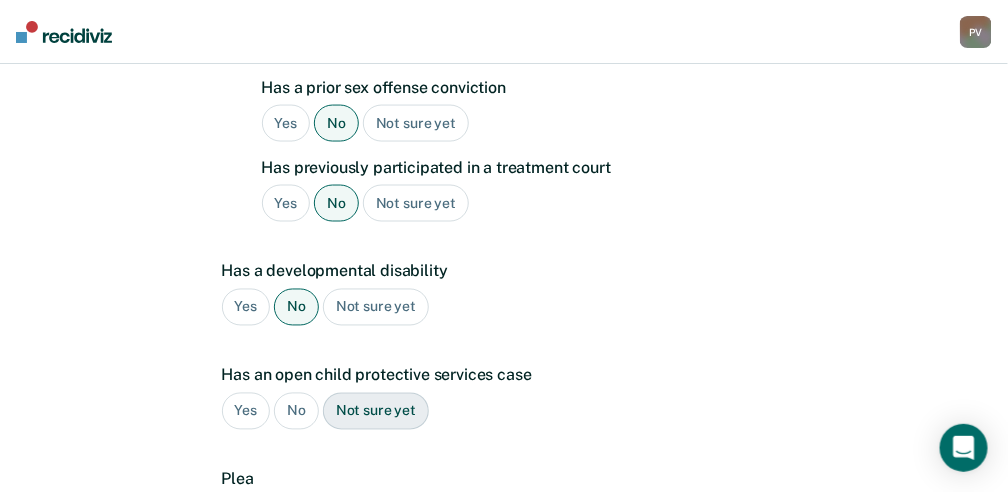 click on "No" at bounding box center [296, 411] 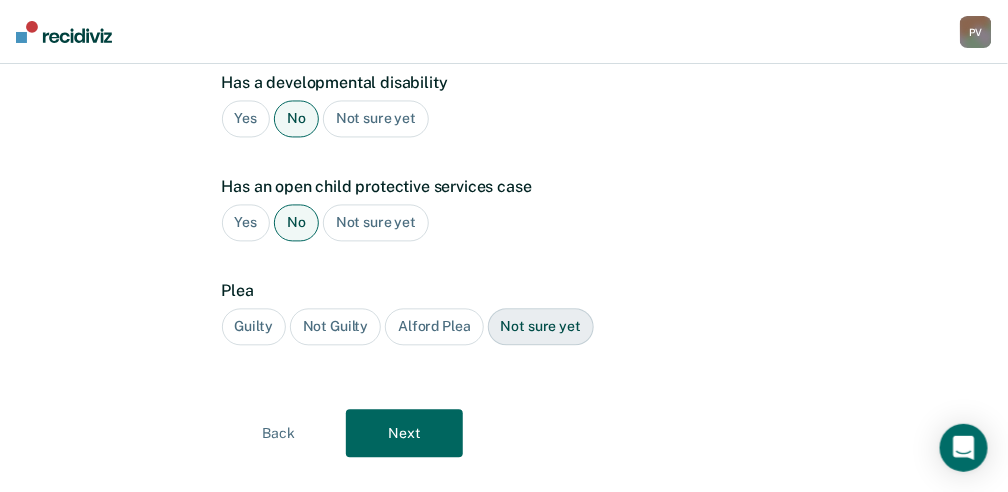 scroll, scrollTop: 922, scrollLeft: 0, axis: vertical 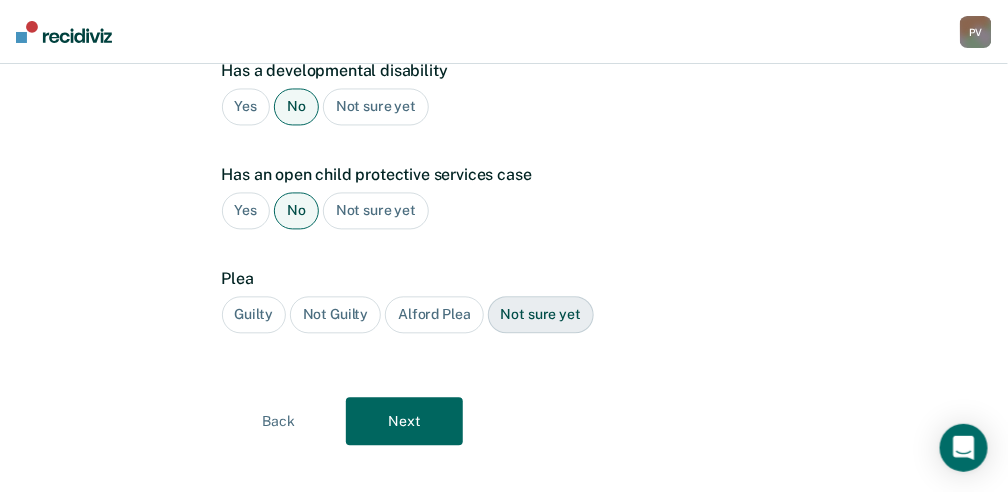 click on "Guilty" at bounding box center [254, 315] 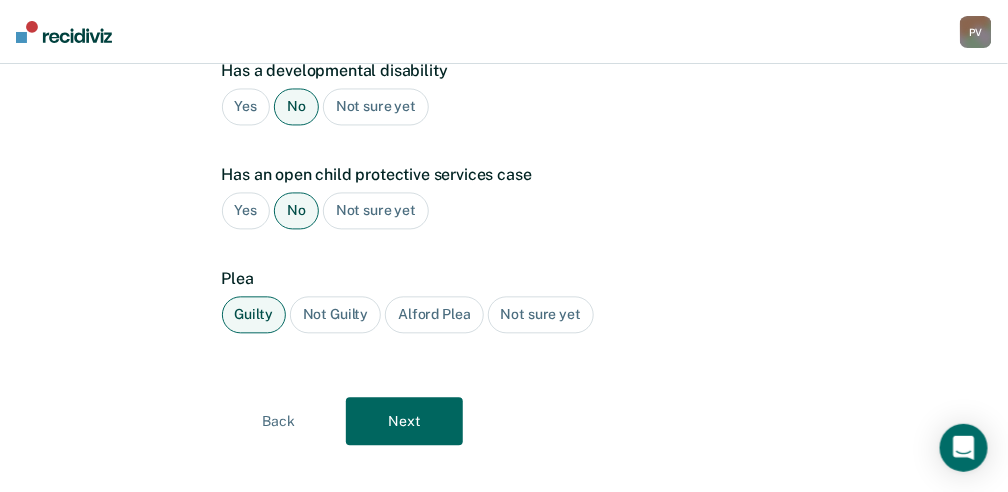 click on "Next" at bounding box center [404, 422] 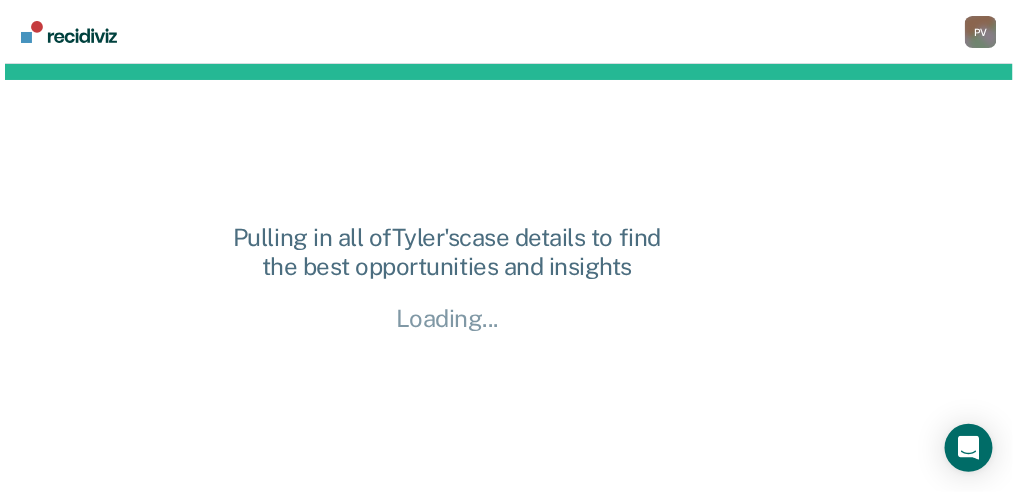 scroll, scrollTop: 0, scrollLeft: 0, axis: both 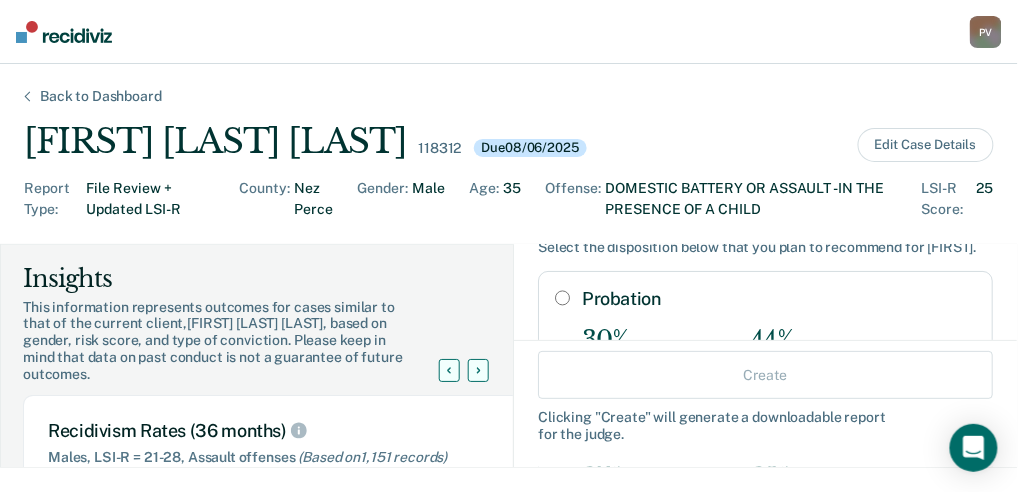 click on "Probation" at bounding box center [562, 298] 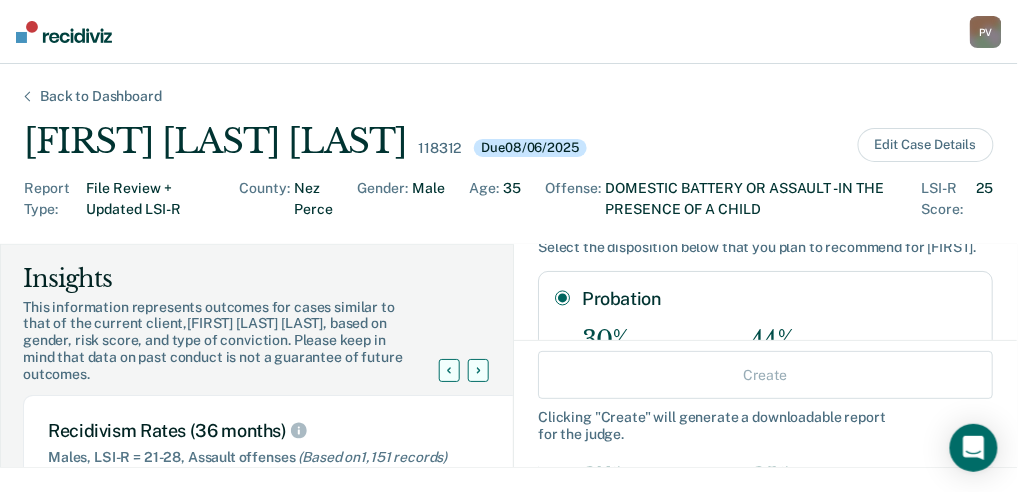 radio on "true" 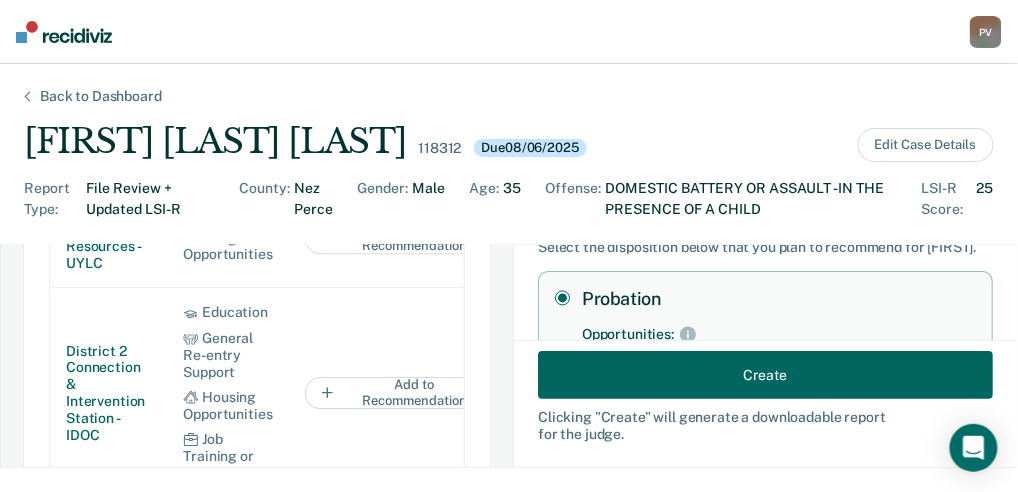 scroll, scrollTop: 1266, scrollLeft: 0, axis: vertical 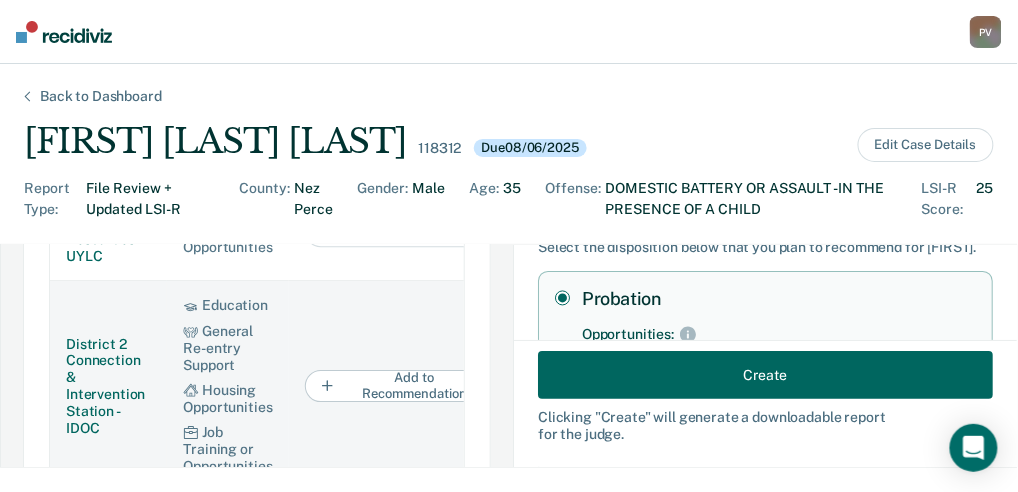 click on "Add to Recommendation" at bounding box center [405, 386] 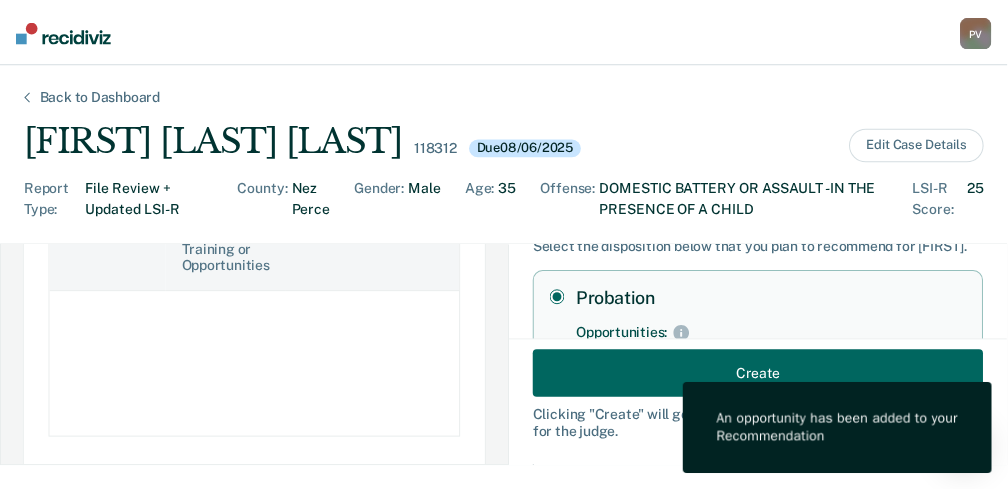 scroll, scrollTop: 1600, scrollLeft: 0, axis: vertical 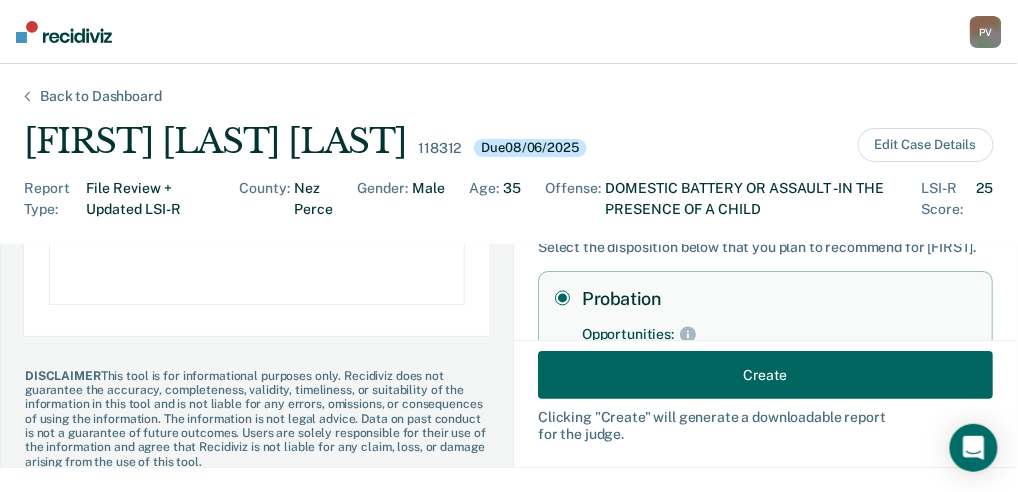 click on "Create" at bounding box center (765, 375) 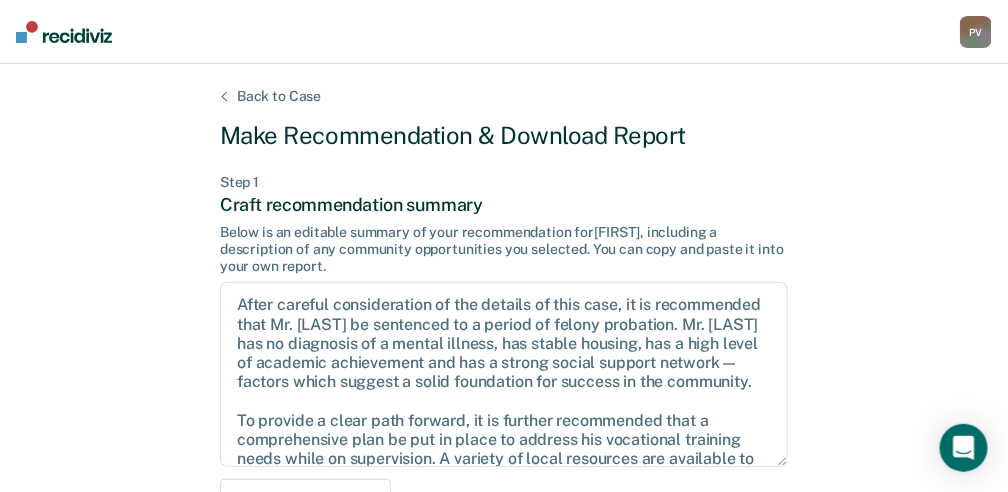 scroll, scrollTop: 1633, scrollLeft: 0, axis: vertical 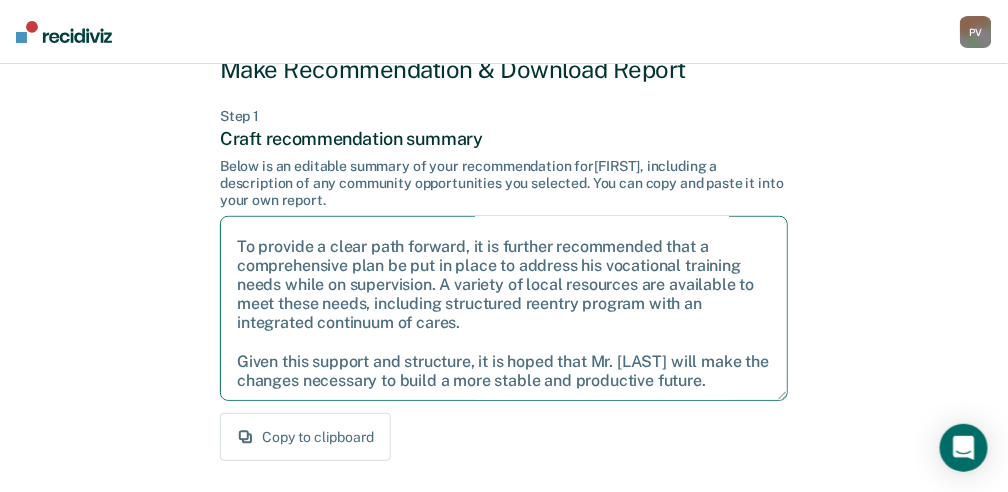 drag, startPoint x: 238, startPoint y: 353, endPoint x: 708, endPoint y: 374, distance: 470.4689 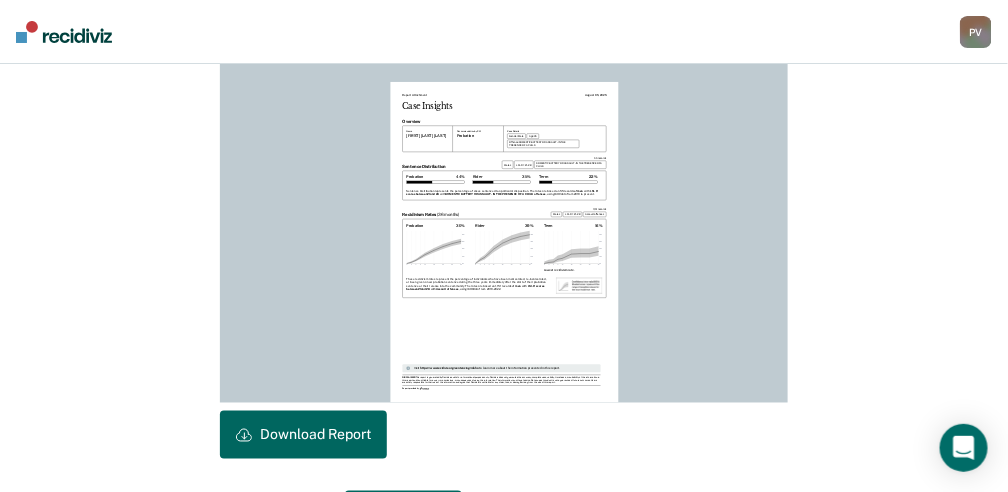 scroll, scrollTop: 600, scrollLeft: 0, axis: vertical 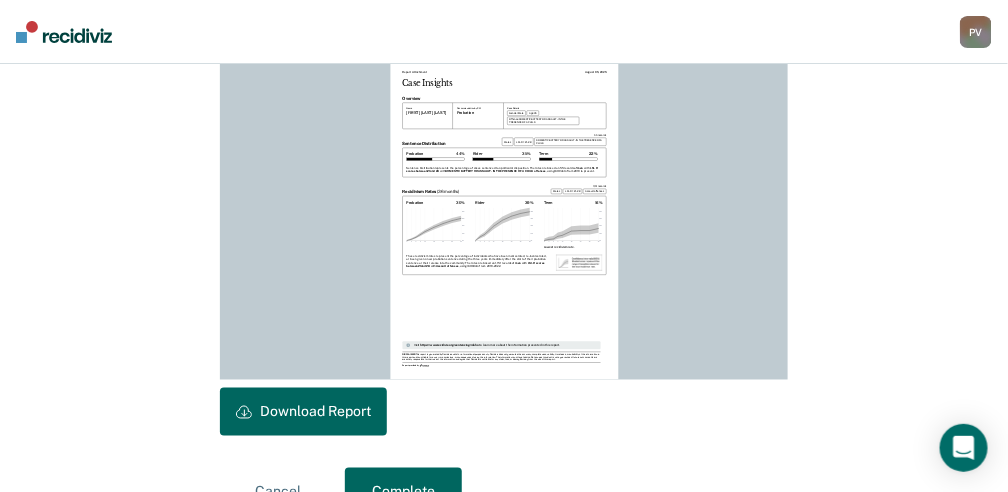click on "Download Report" at bounding box center [303, 412] 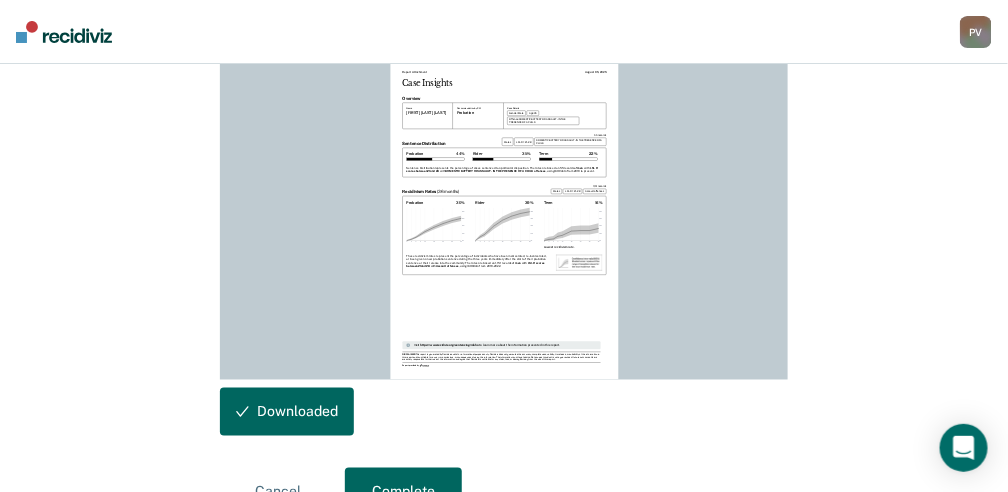 scroll, scrollTop: 0, scrollLeft: 0, axis: both 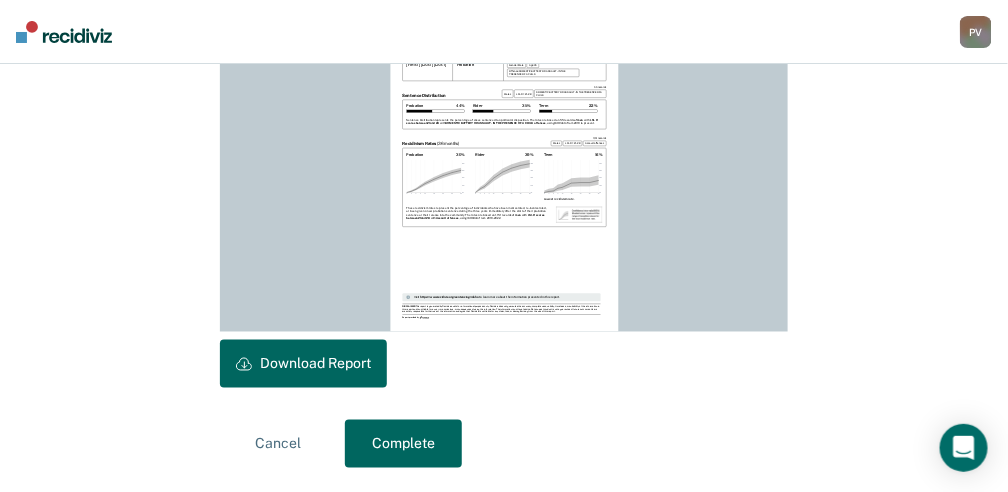 click on "Complete" at bounding box center (403, 444) 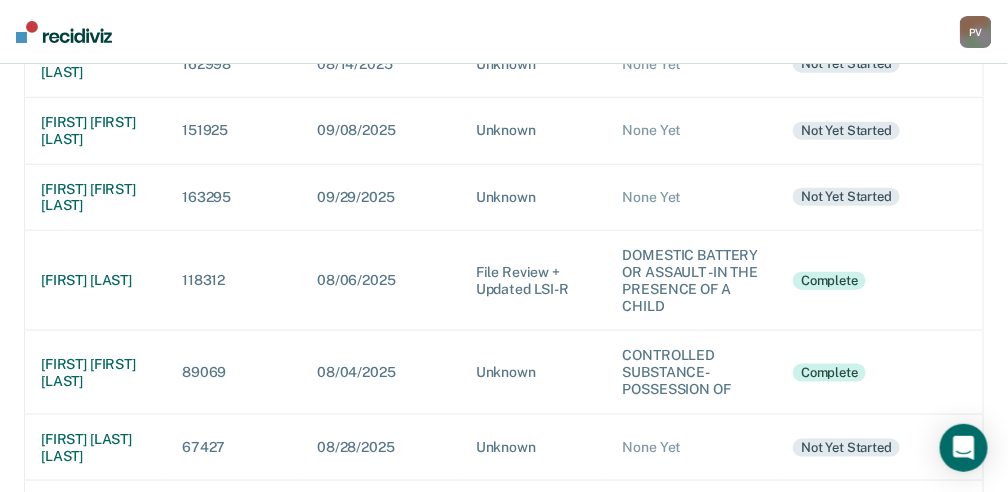 scroll, scrollTop: 466, scrollLeft: 0, axis: vertical 